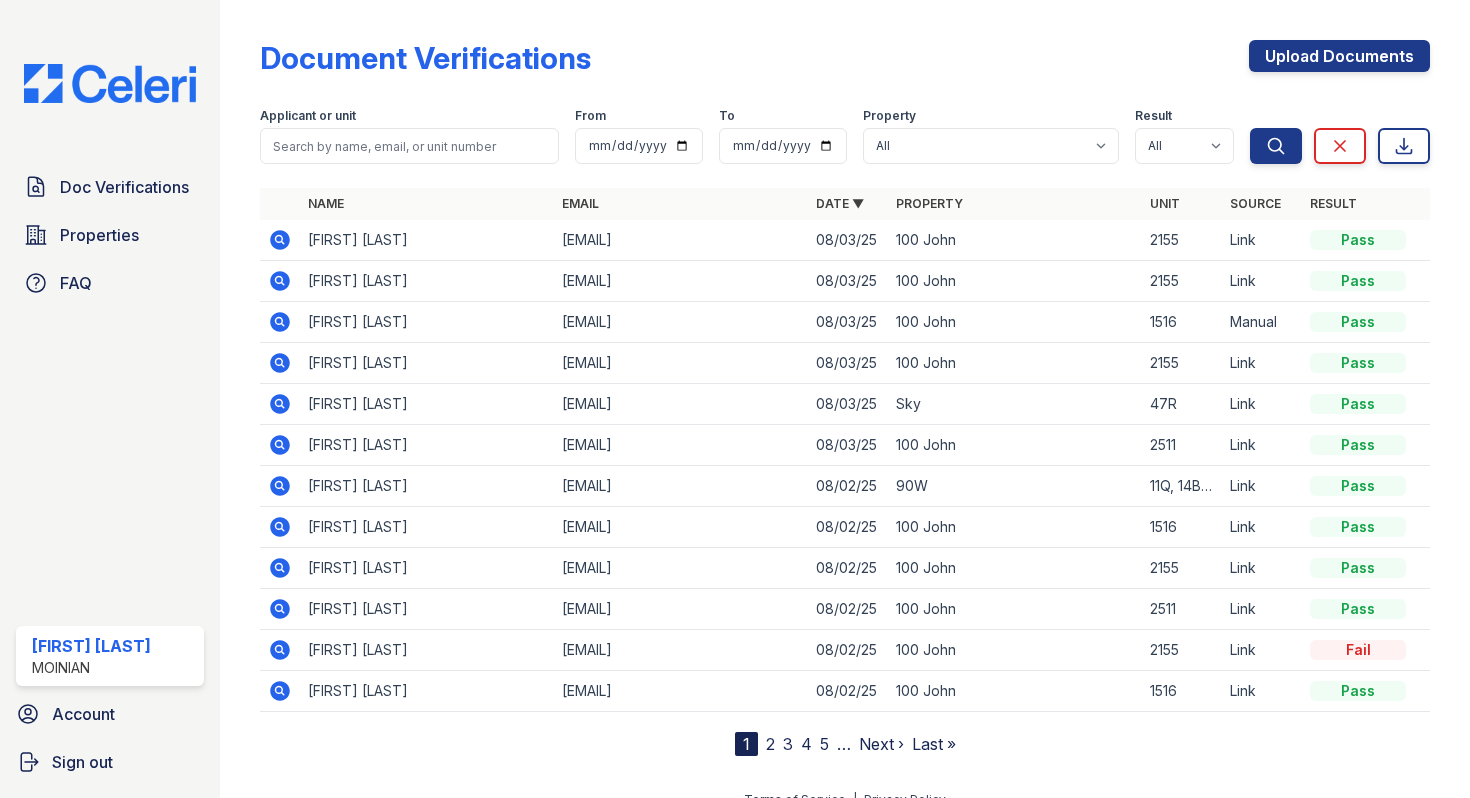 scroll, scrollTop: 0, scrollLeft: 0, axis: both 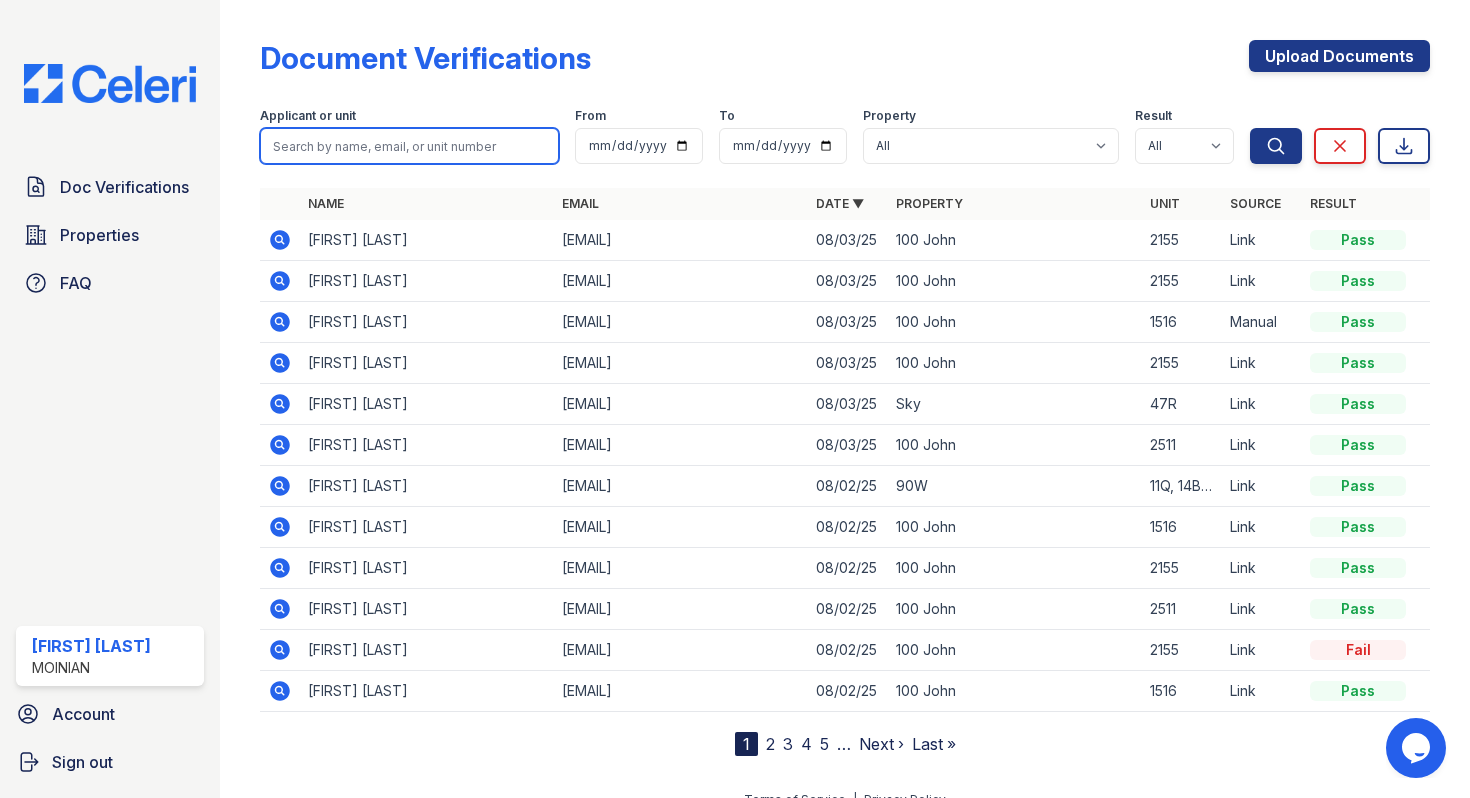 click at bounding box center [409, 146] 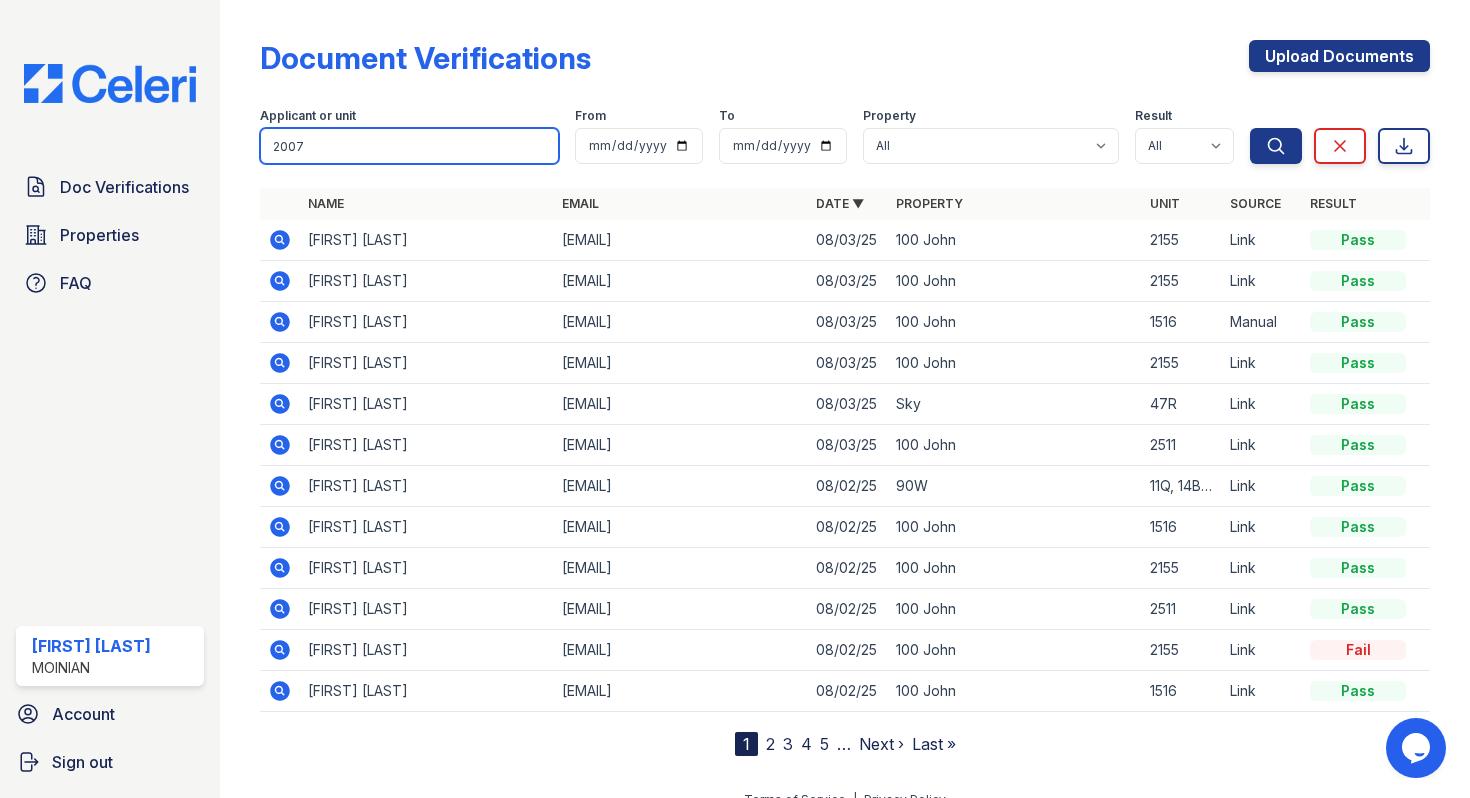 type on "2007" 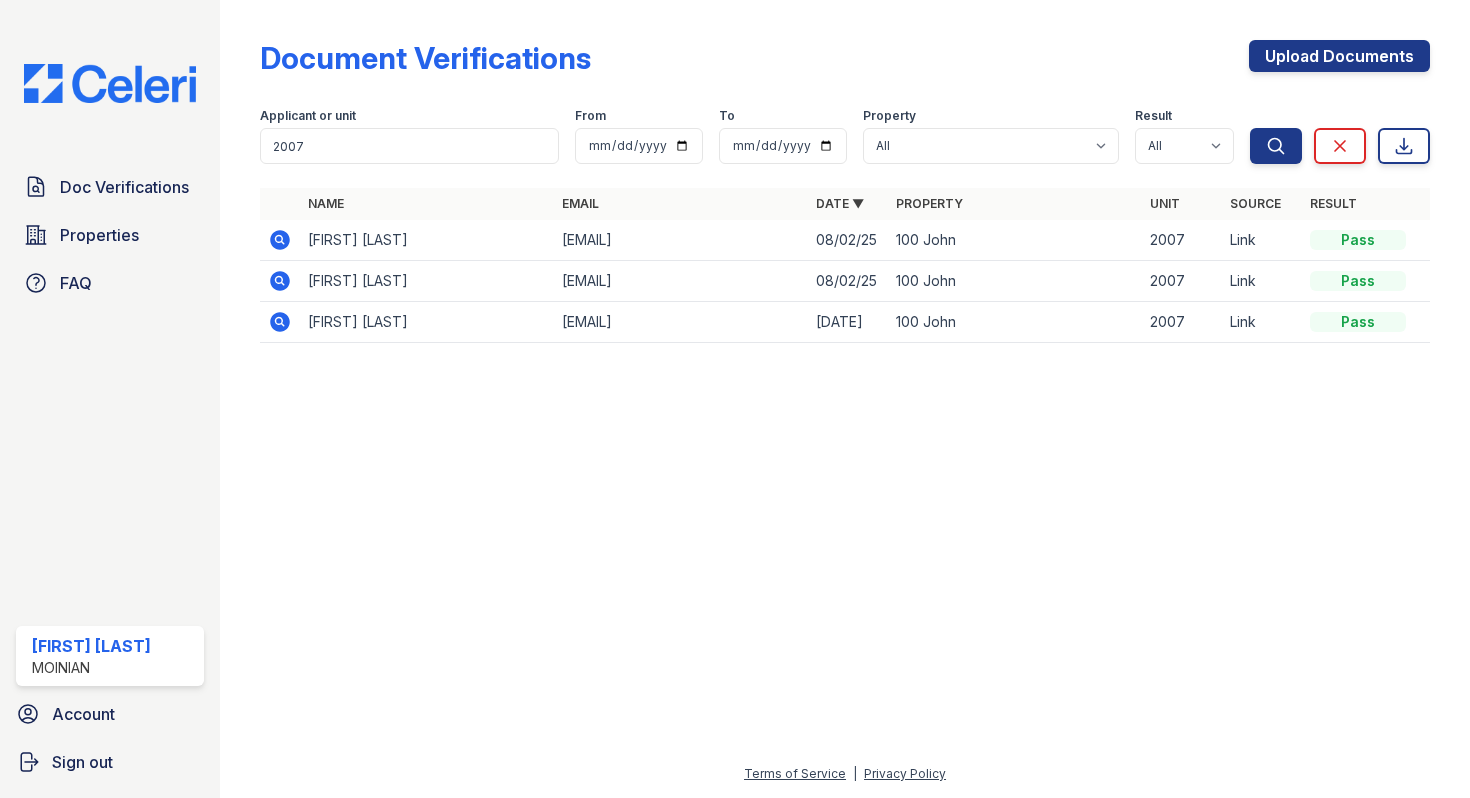 click 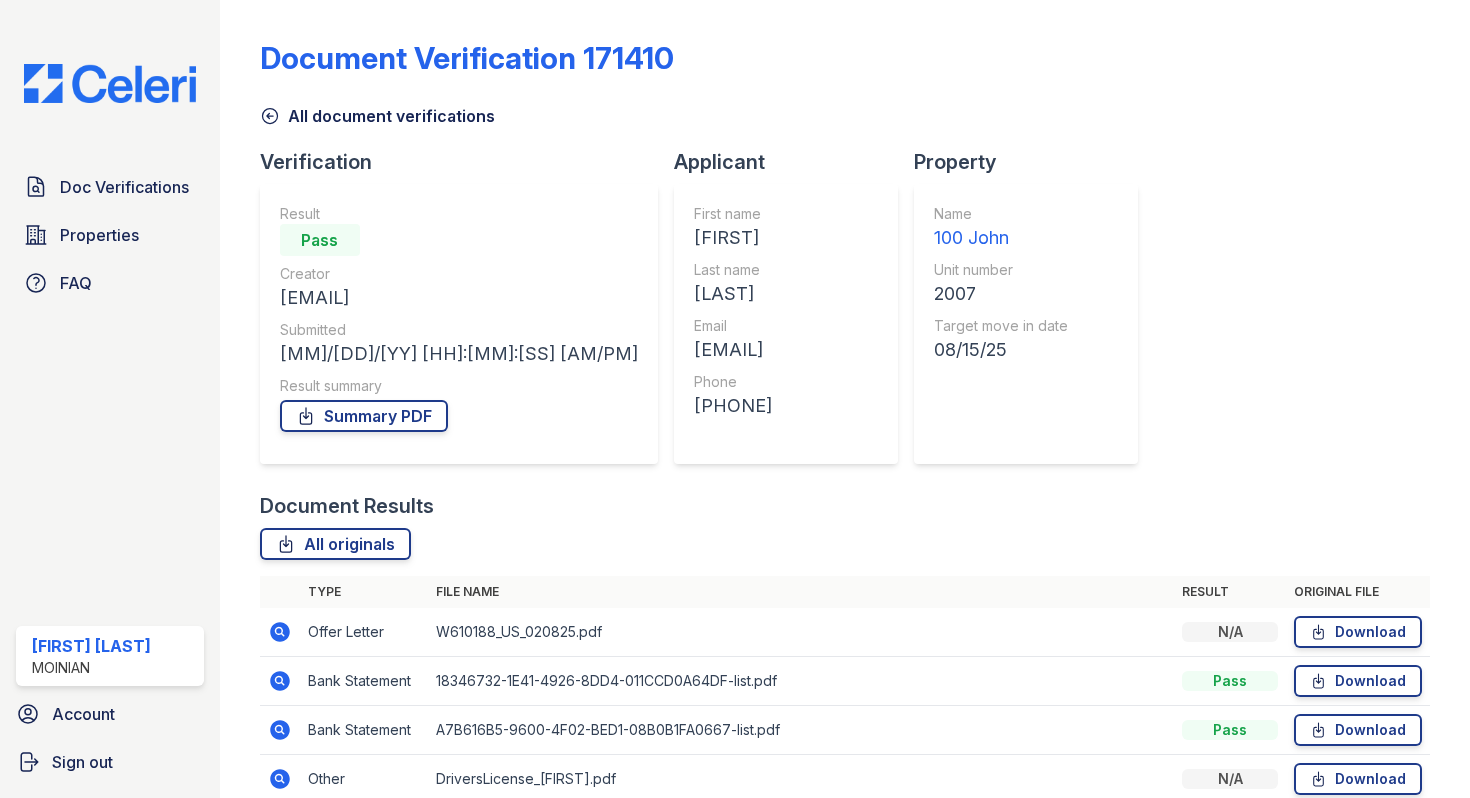 scroll, scrollTop: 0, scrollLeft: 0, axis: both 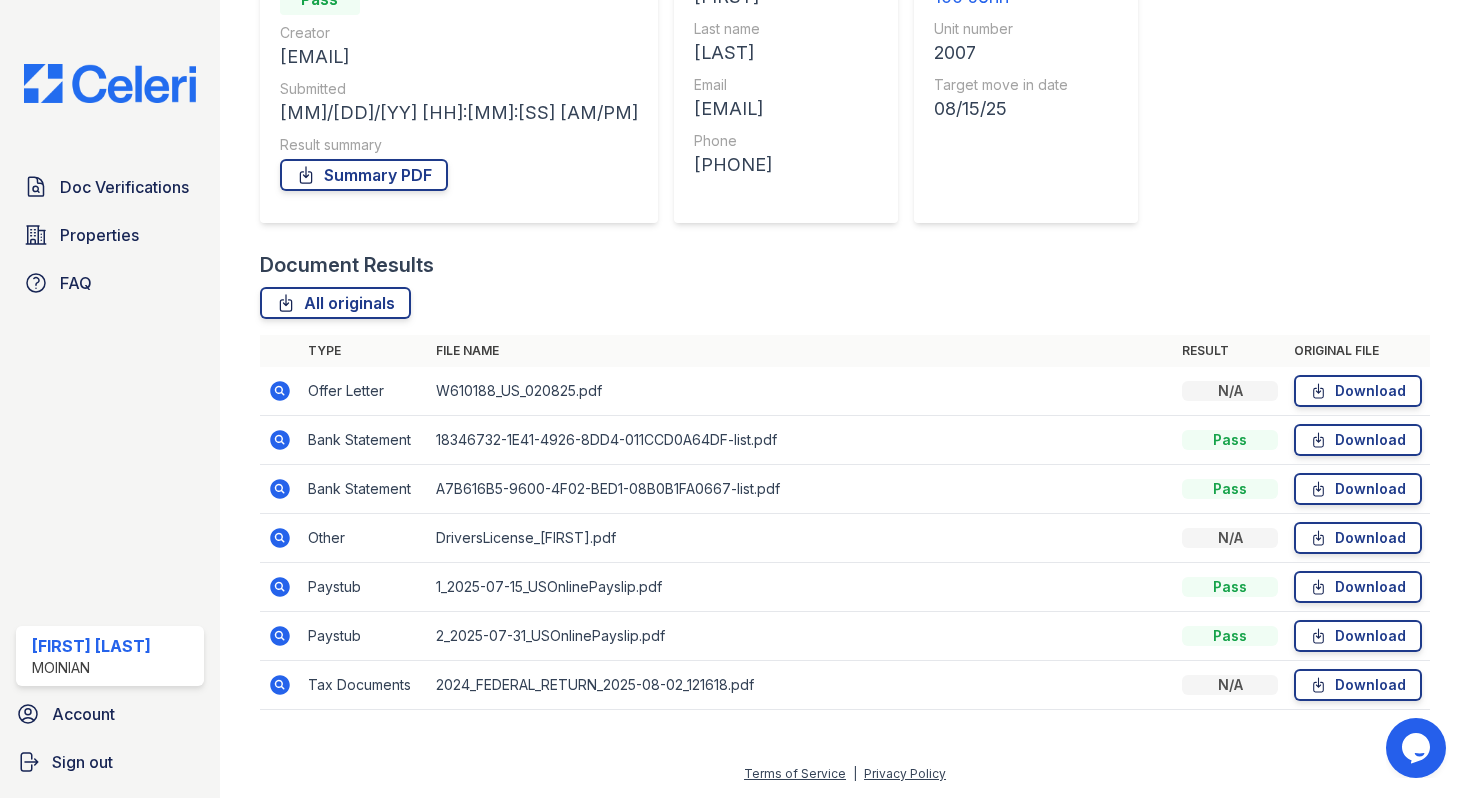 click 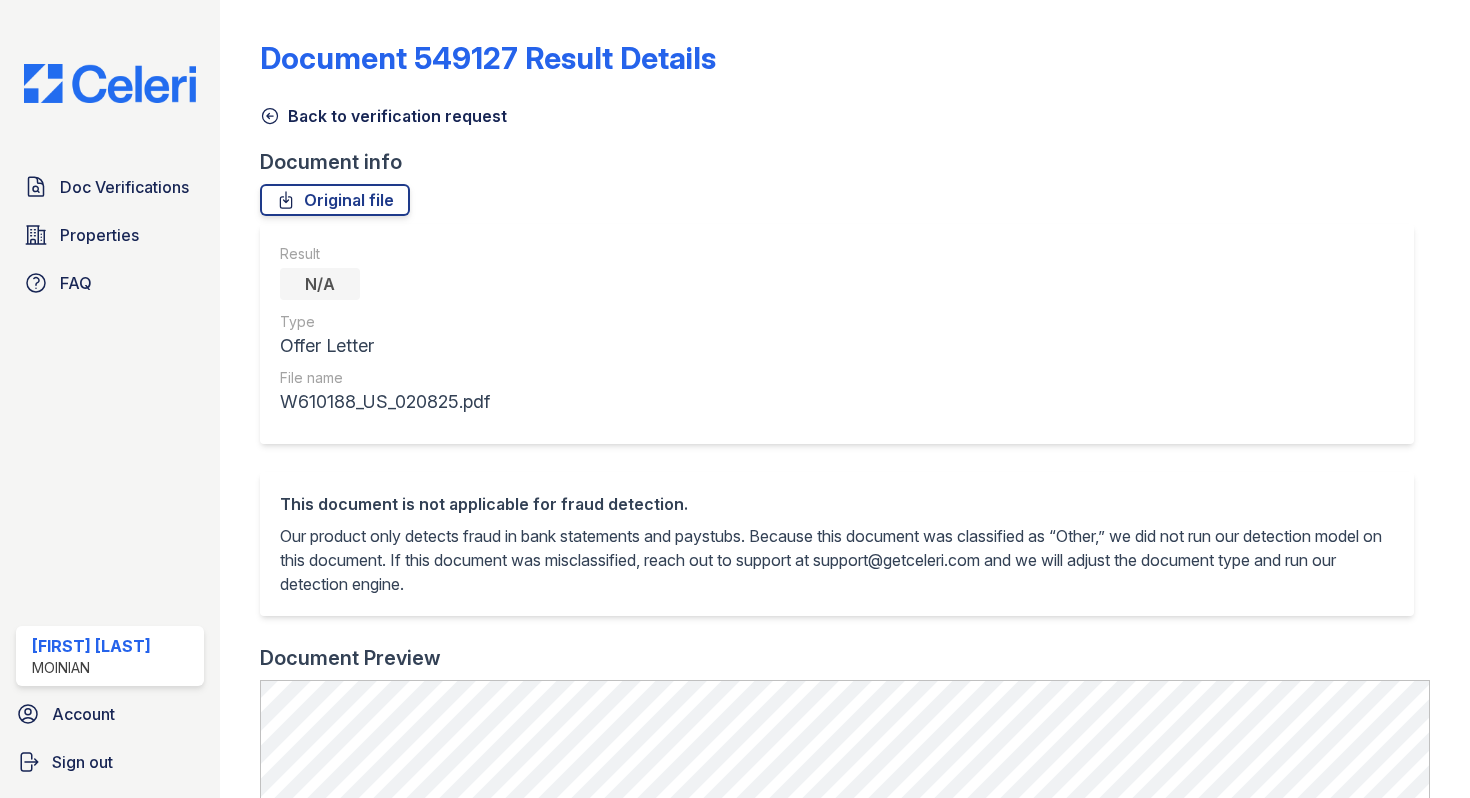 scroll, scrollTop: 0, scrollLeft: 0, axis: both 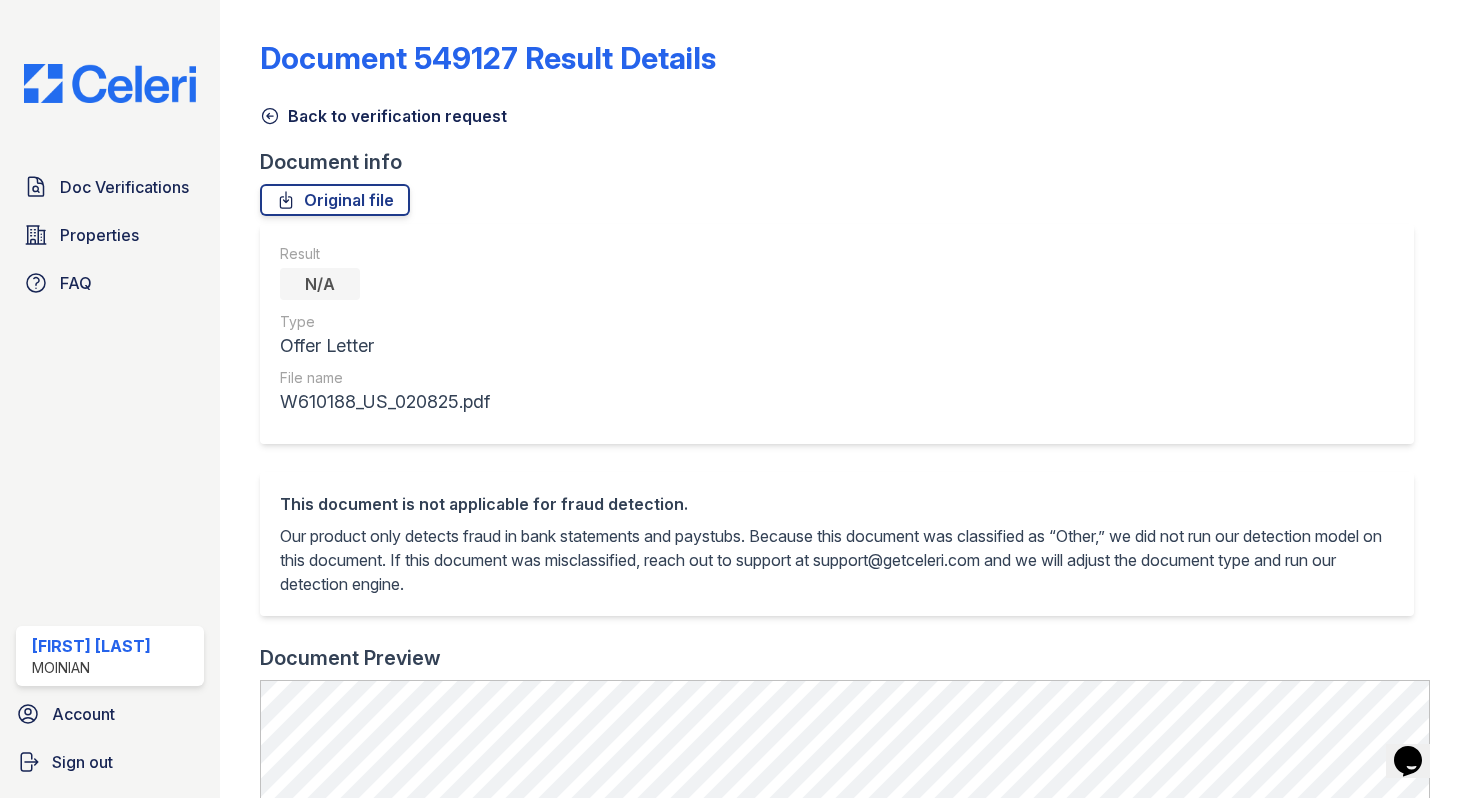 click 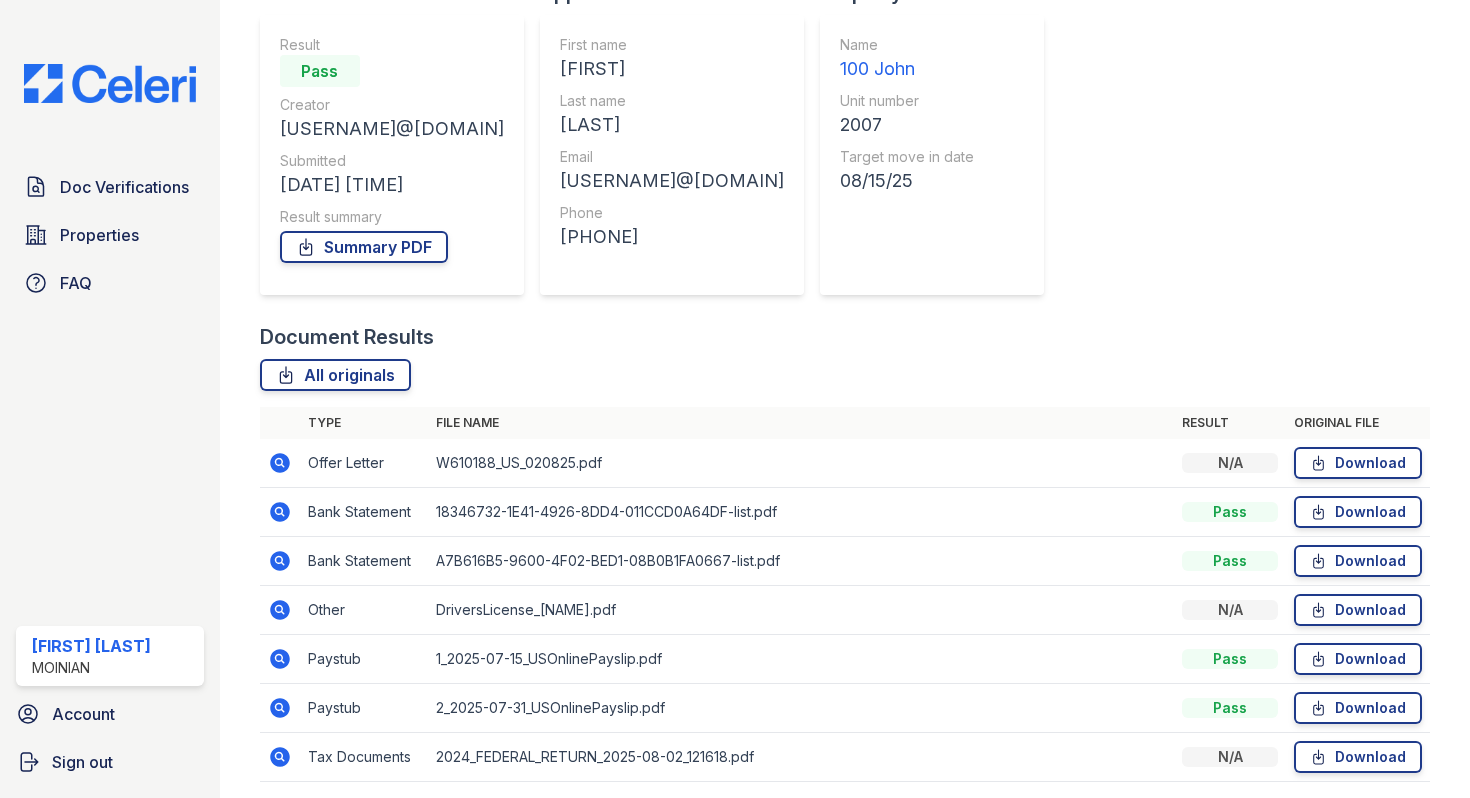 scroll, scrollTop: 241, scrollLeft: 0, axis: vertical 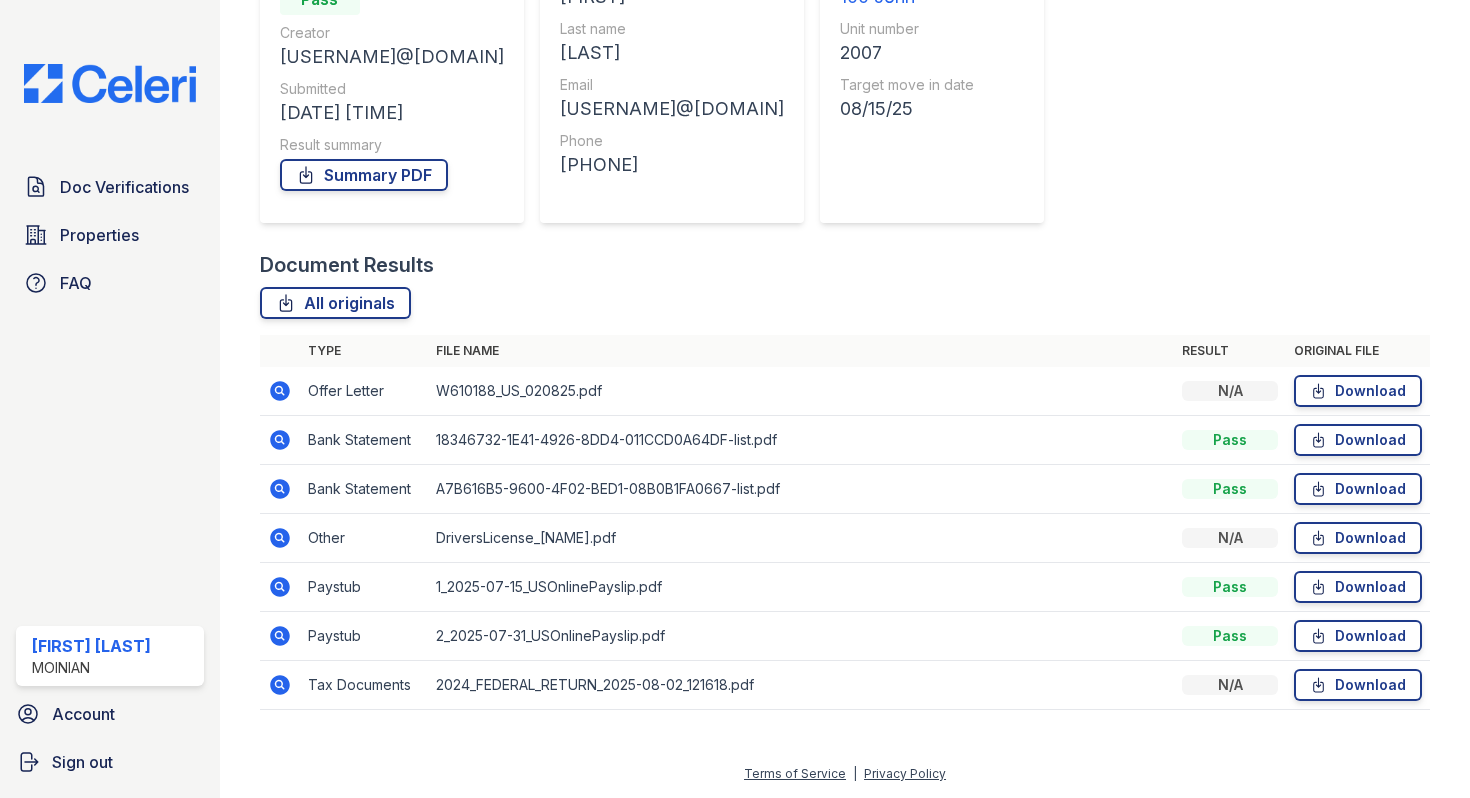click 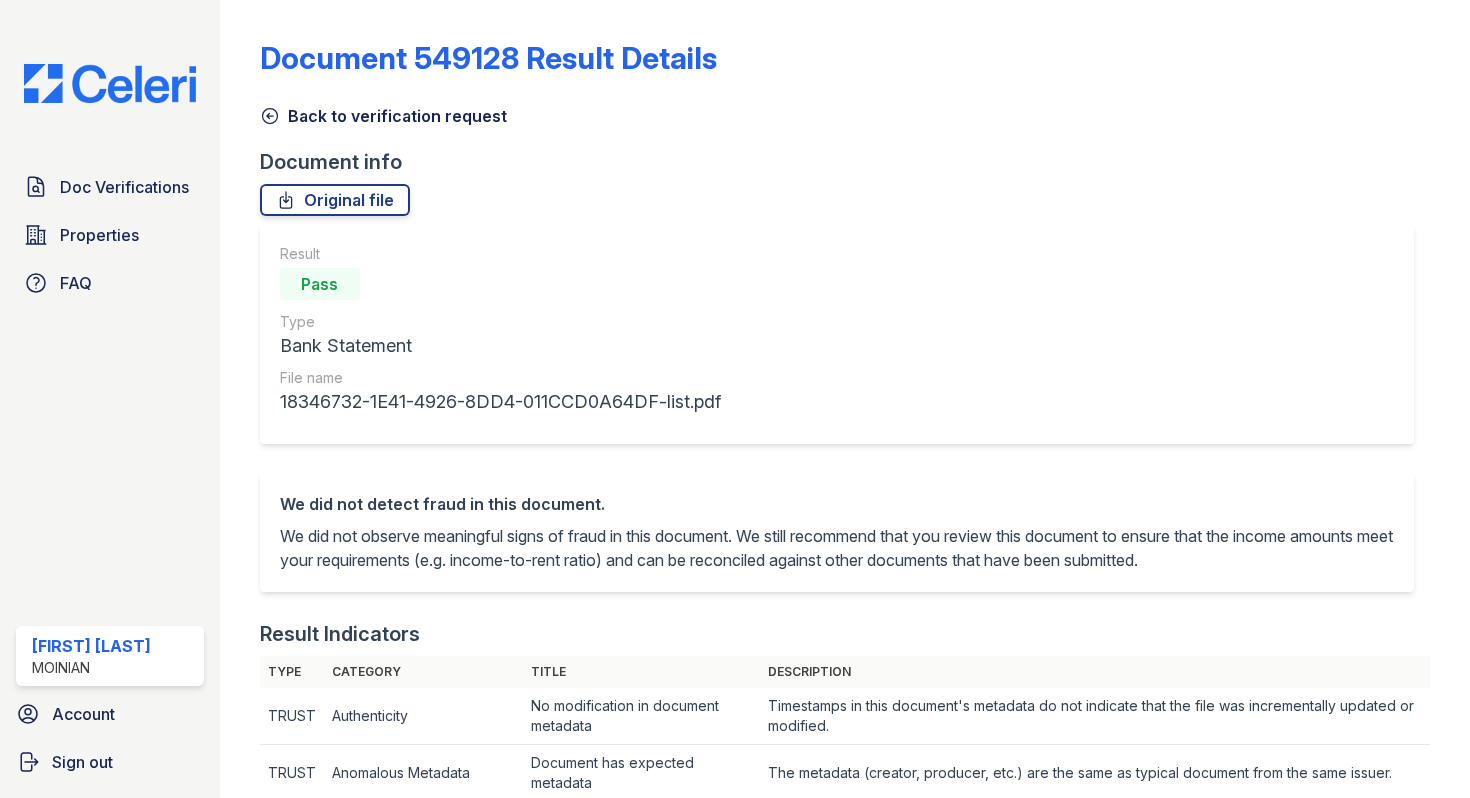 scroll, scrollTop: 0, scrollLeft: 0, axis: both 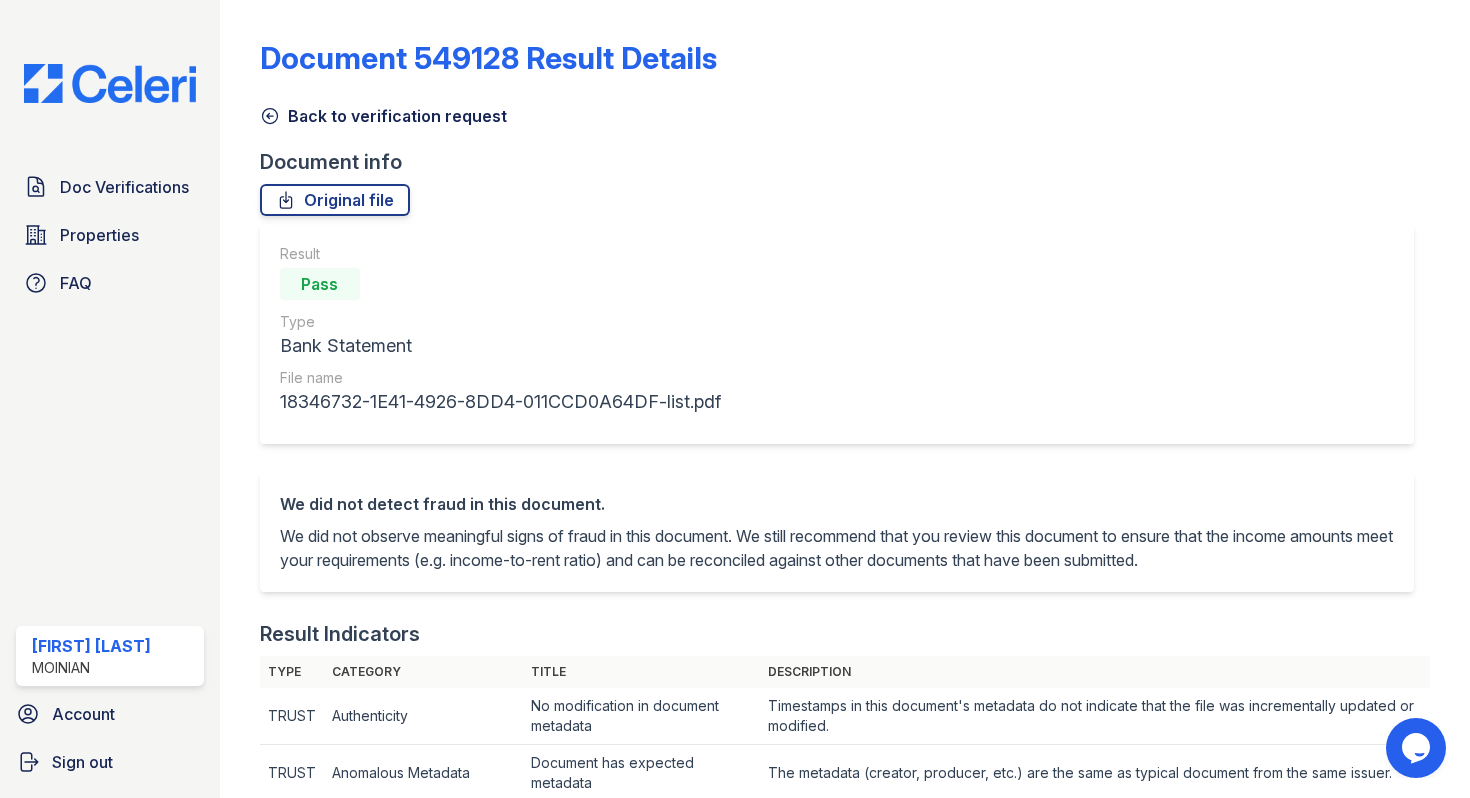 click on "Document 549128 Result Details
Back to verification request
Document info
Original file
Result
Pass
Type
Bank Statement
File name
18346732-1E41-4926-8DD4-011CCD0A64DF-list.pdf
We did not detect fraud in this document.
We did not observe meaningful signs of fraud in this document. We still recommend that you review this document to ensure that the income amounts meet your requirements (e.g. income-to-rent ratio) and can be reconciled against other documents that have been submitted.
Result Indicators
Type
Category
Title
Description
TRUST
Authenticity
No modification in document metadata
Timestamps in this document's metadata do not indicate that the file was incrementally updated or modified.
TRUST" at bounding box center (845, 926) 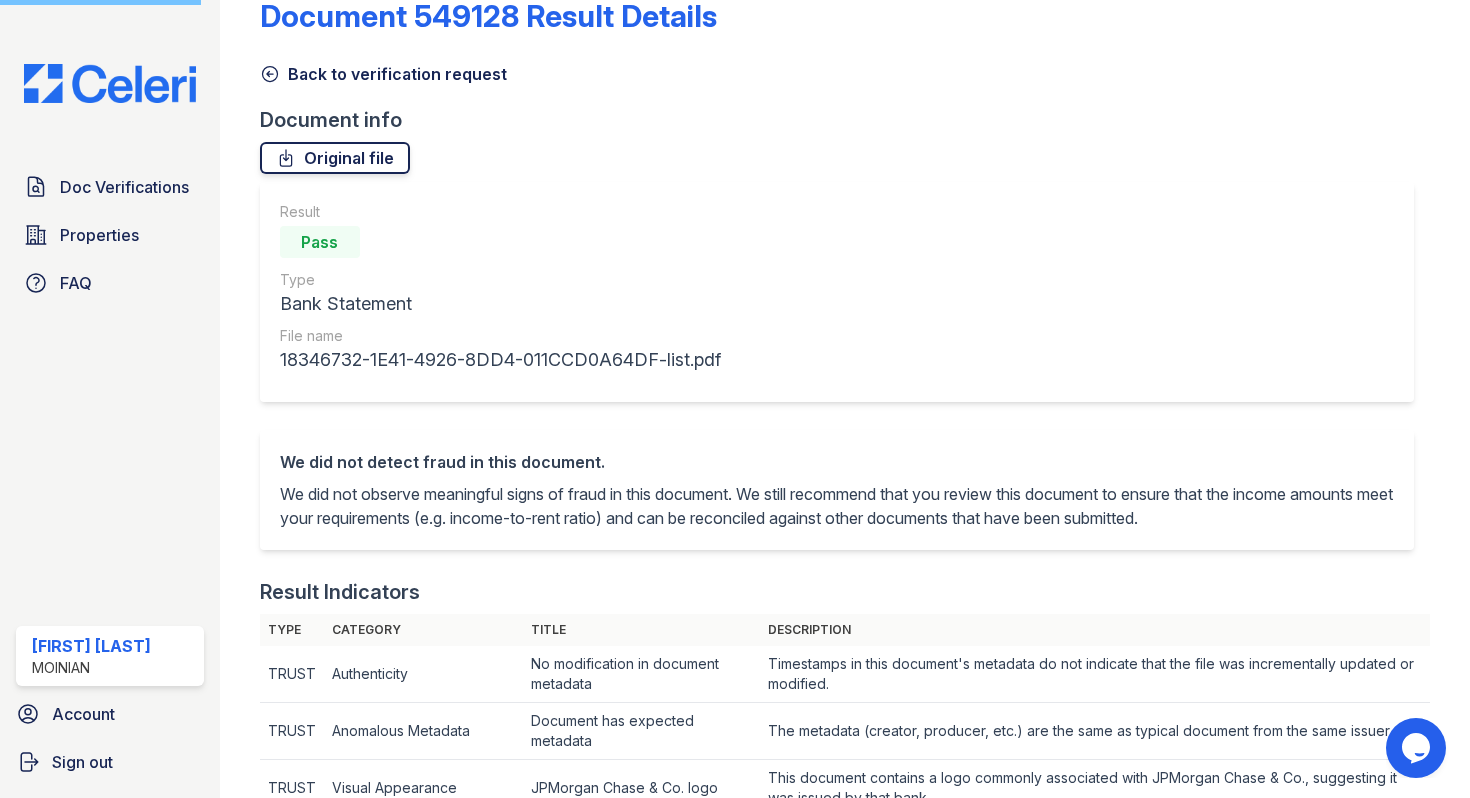 scroll, scrollTop: 0, scrollLeft: 0, axis: both 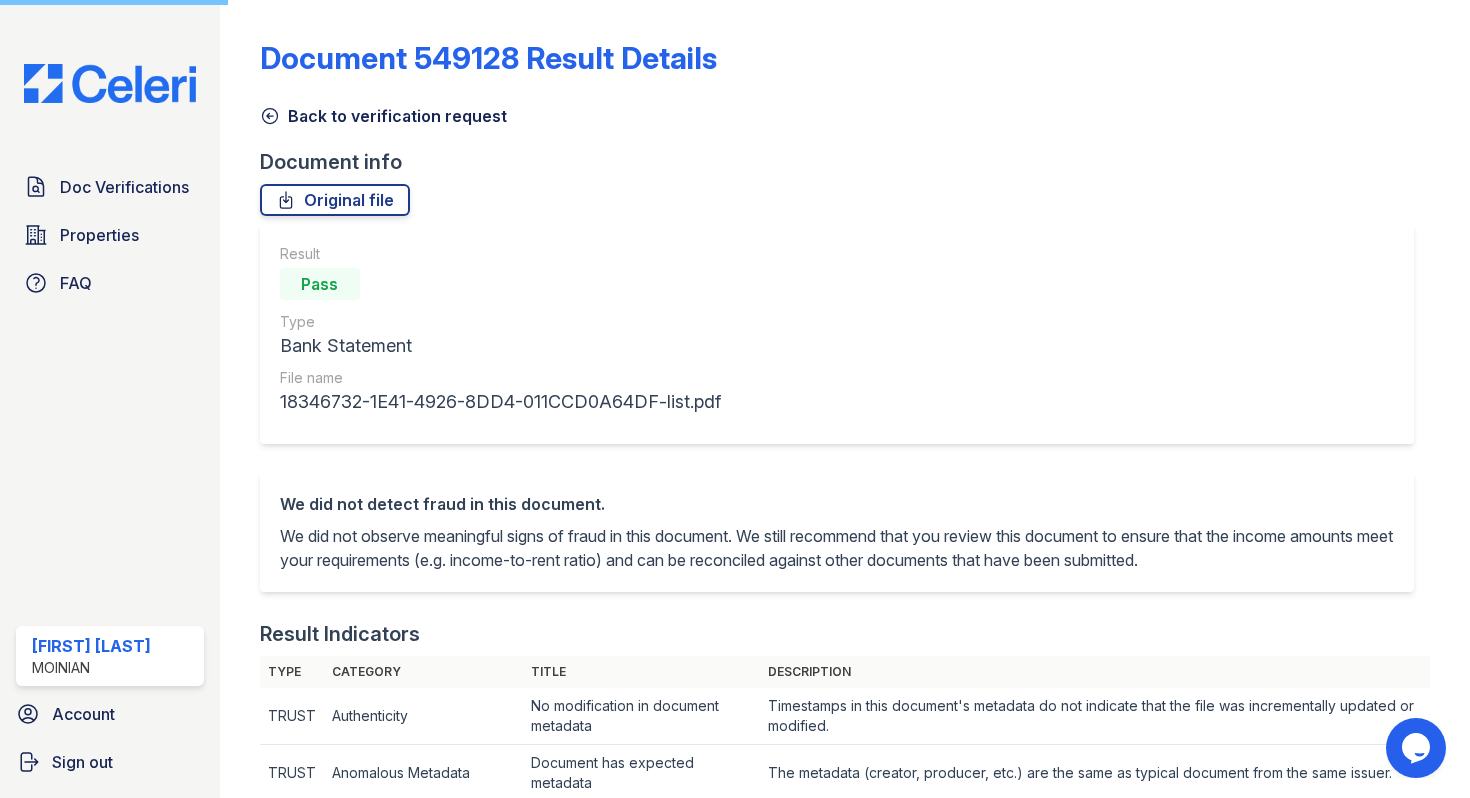 click 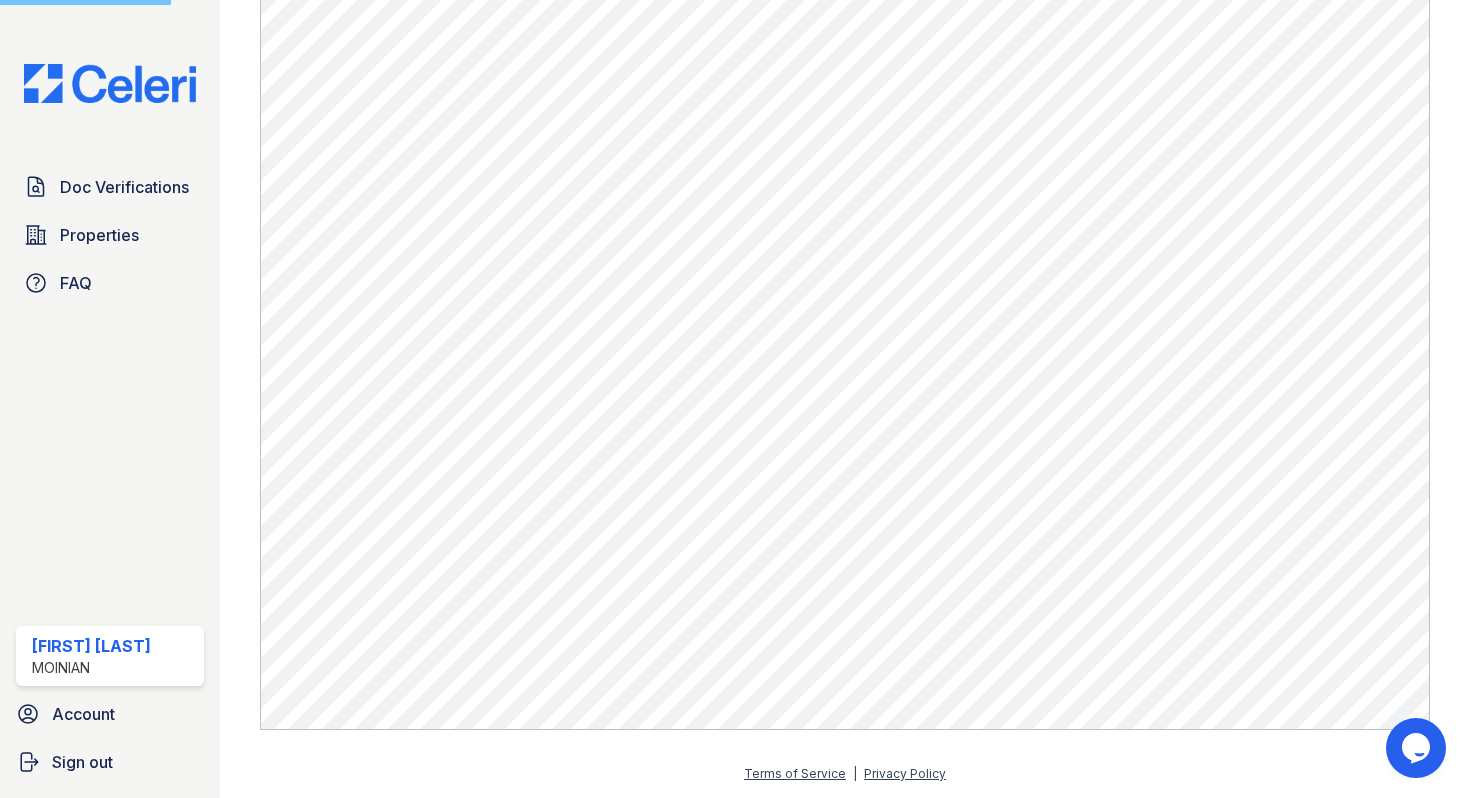 scroll, scrollTop: 0, scrollLeft: 0, axis: both 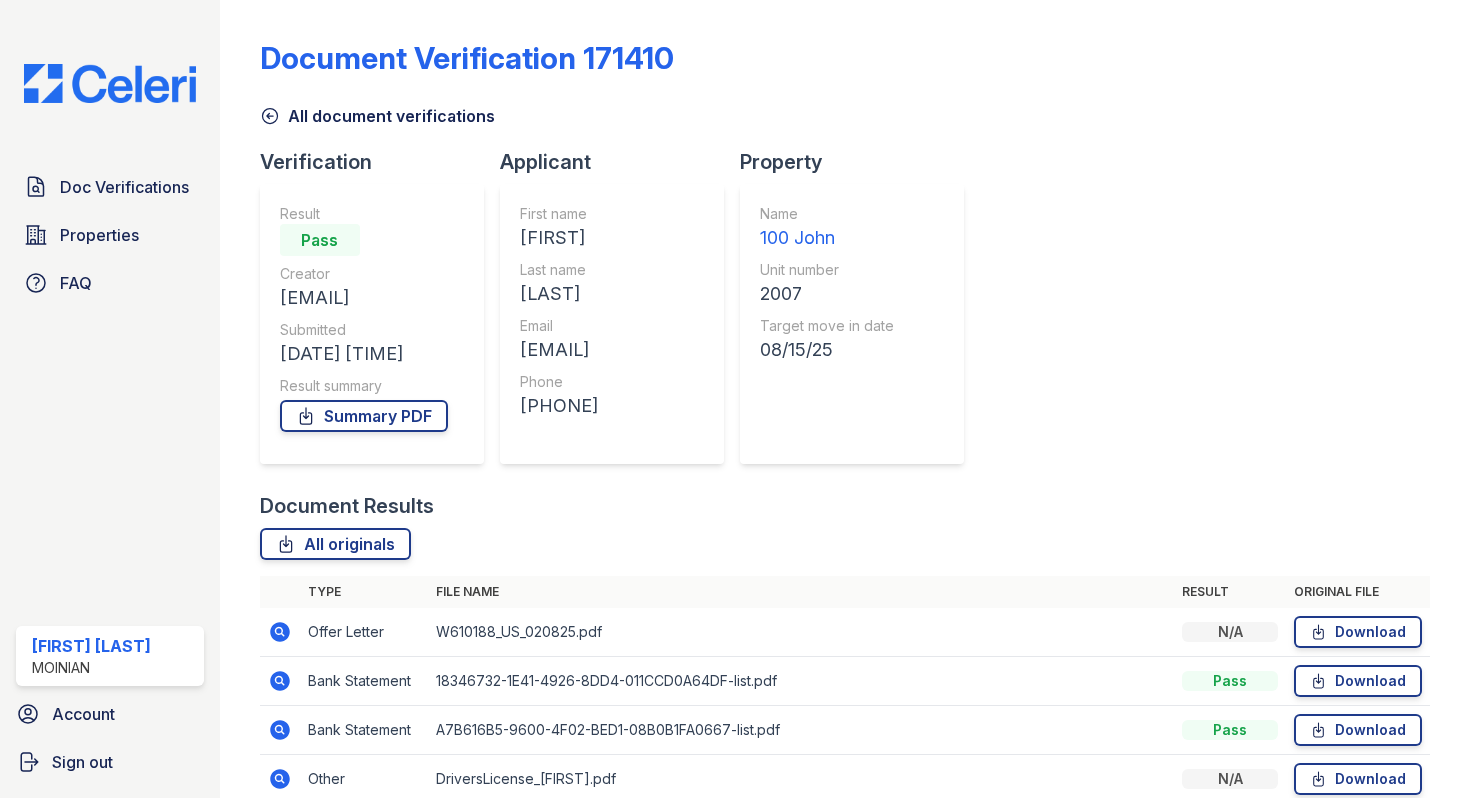 click 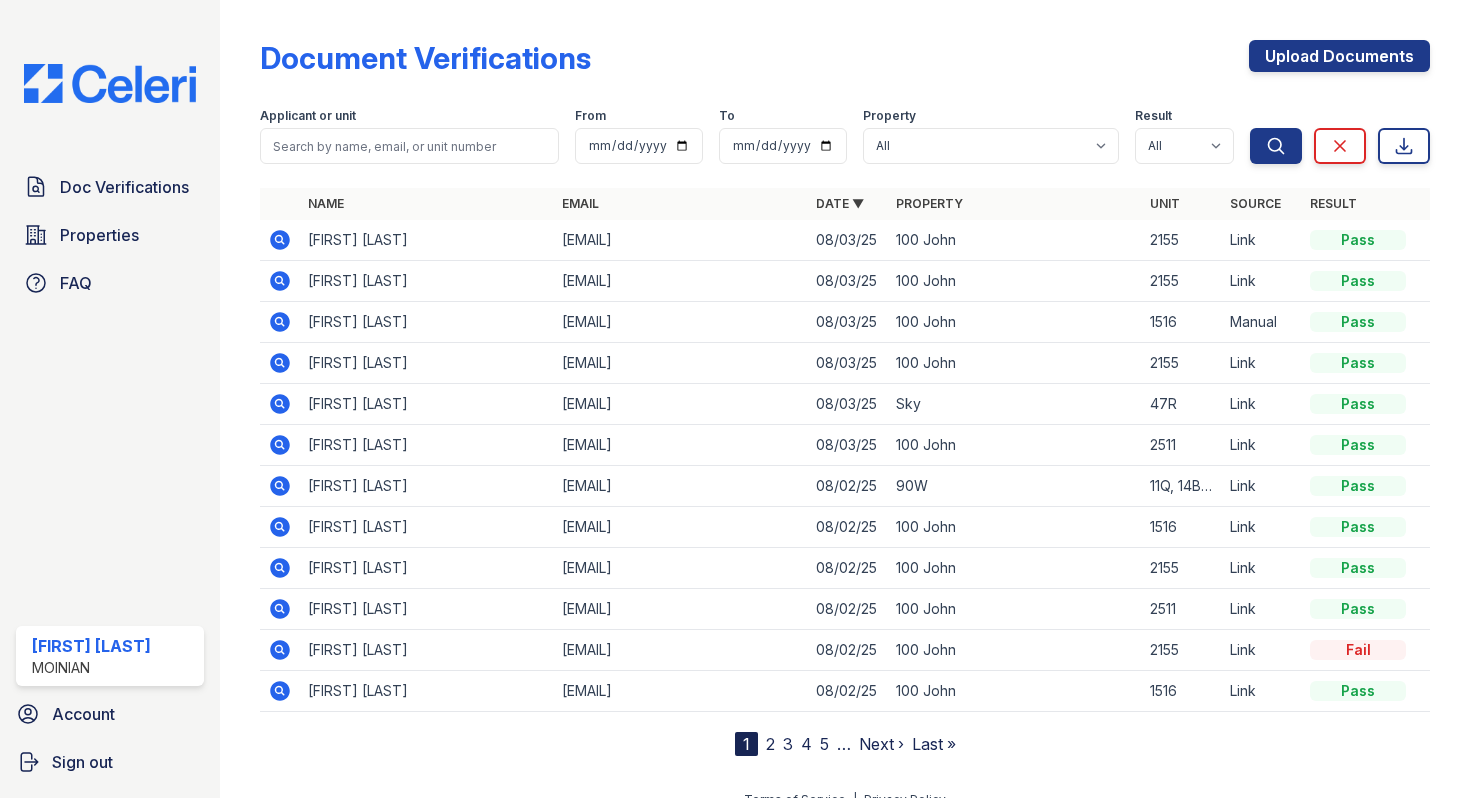 scroll, scrollTop: 26, scrollLeft: 0, axis: vertical 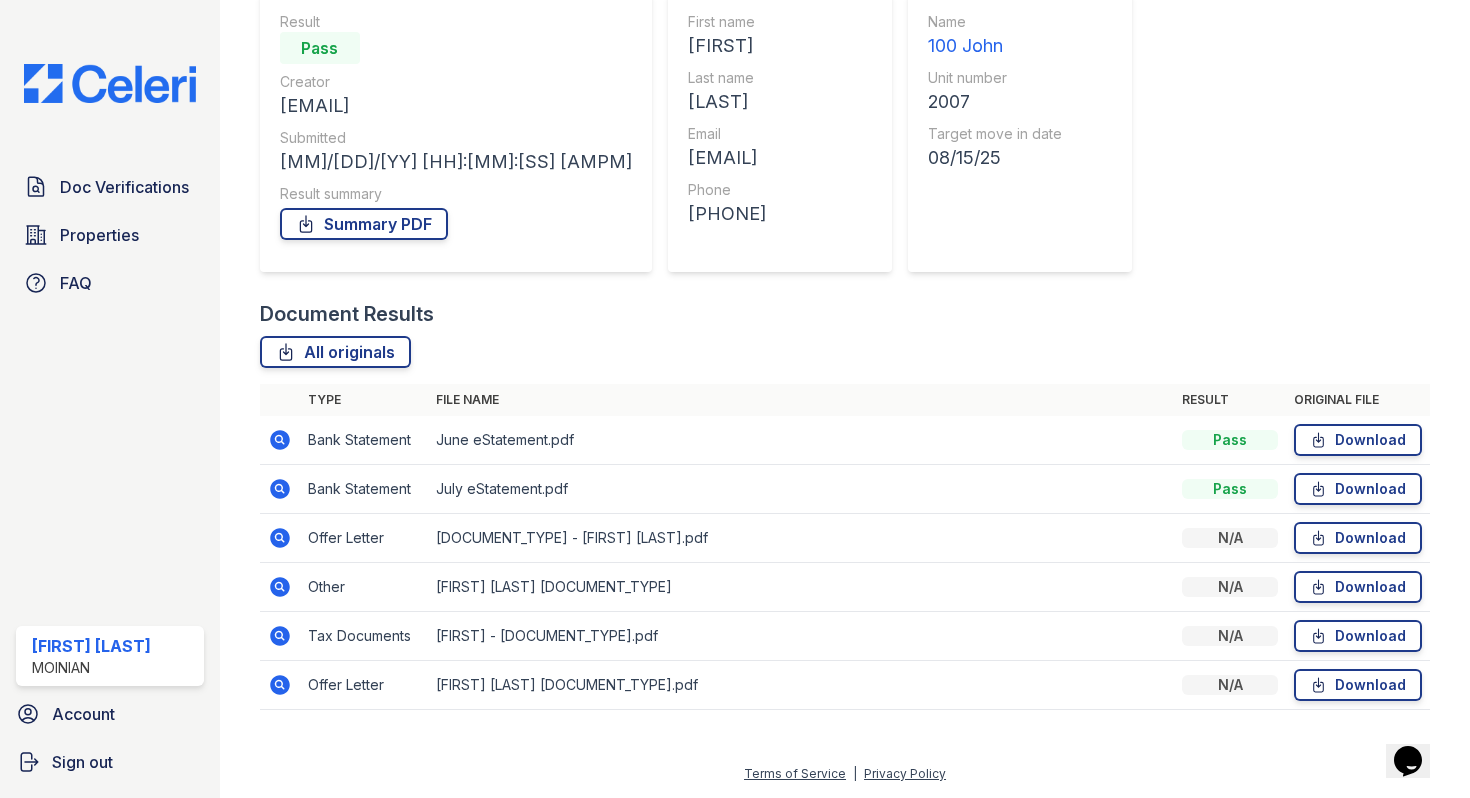 click 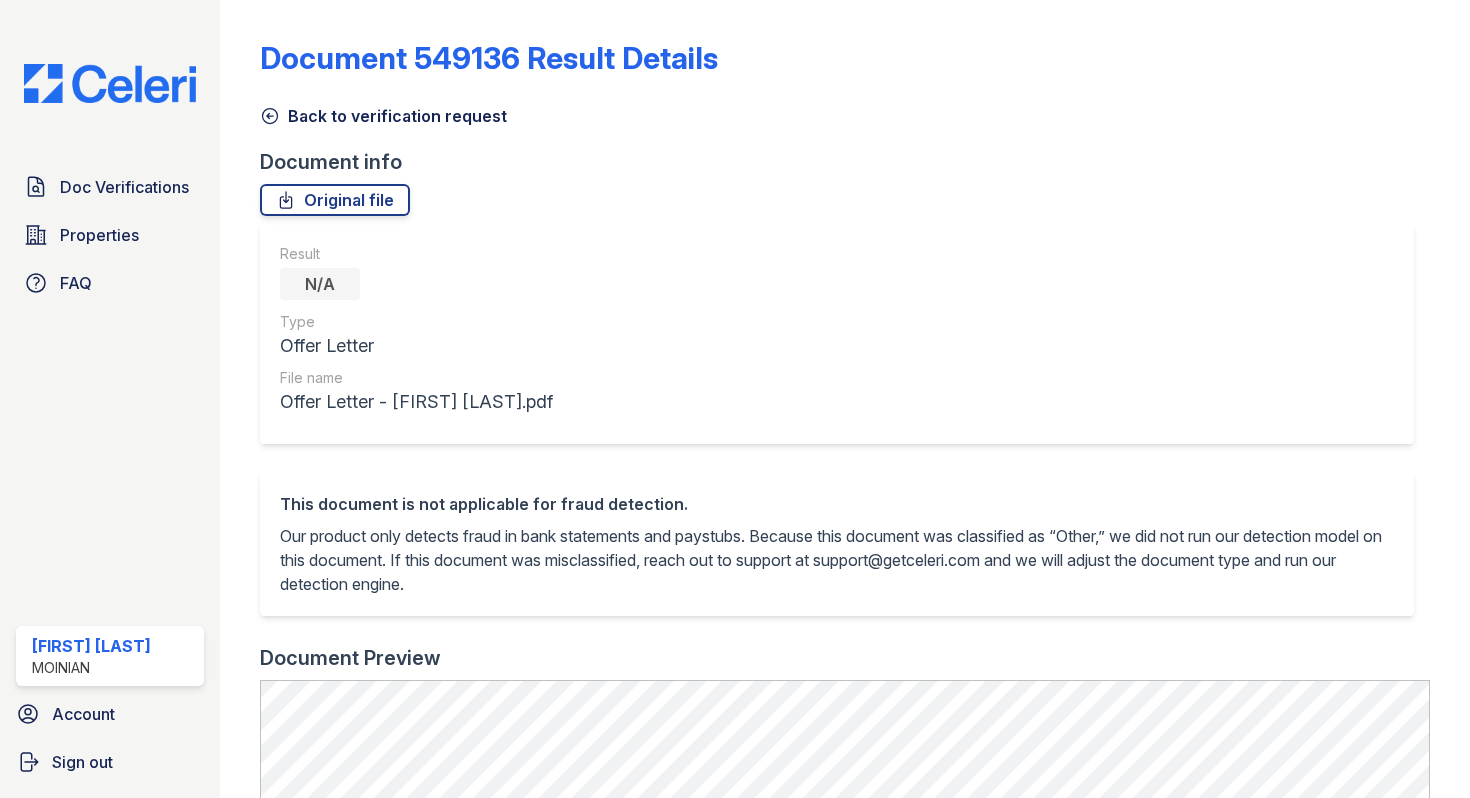 scroll, scrollTop: 0, scrollLeft: 0, axis: both 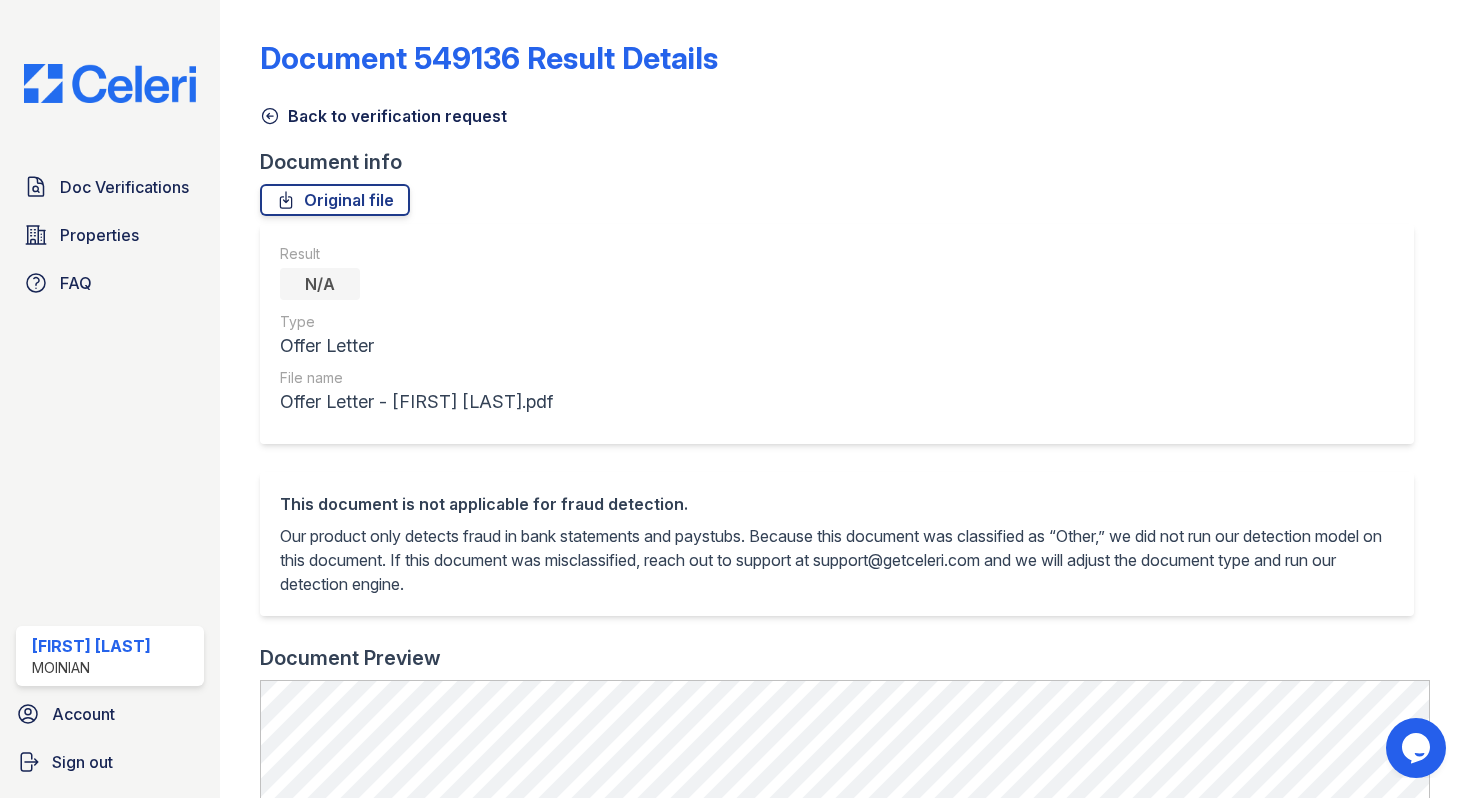 click 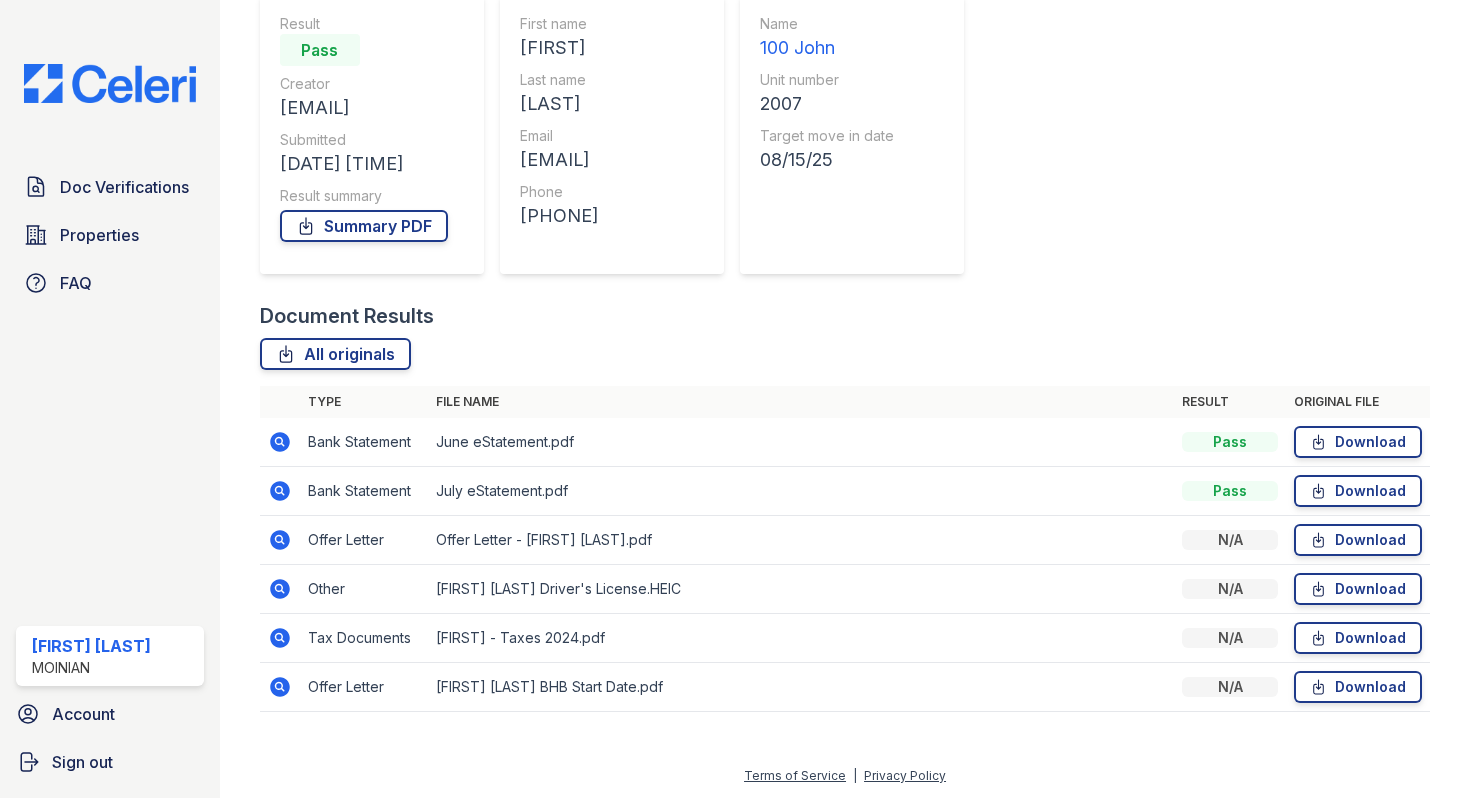 scroll, scrollTop: 192, scrollLeft: 0, axis: vertical 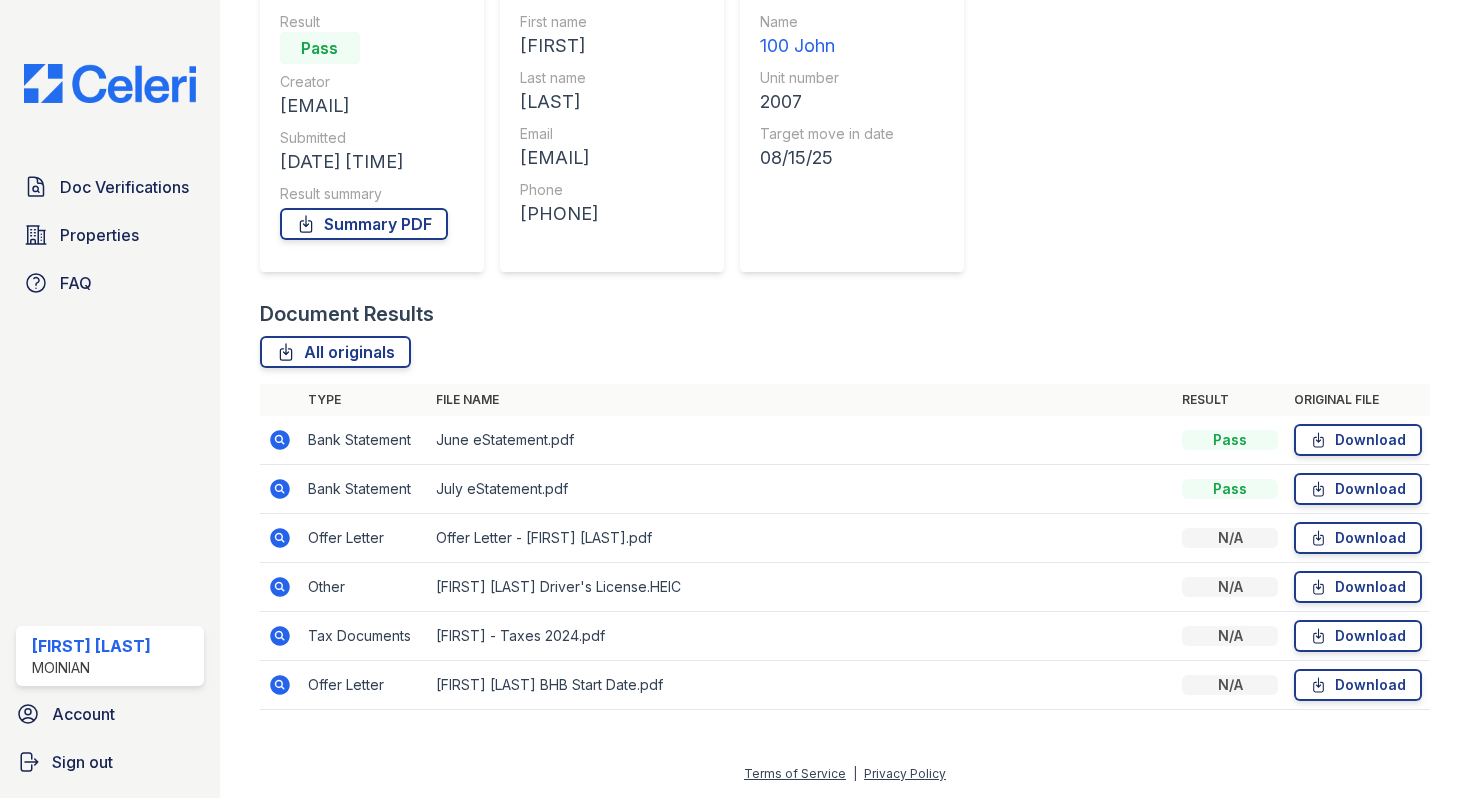 click 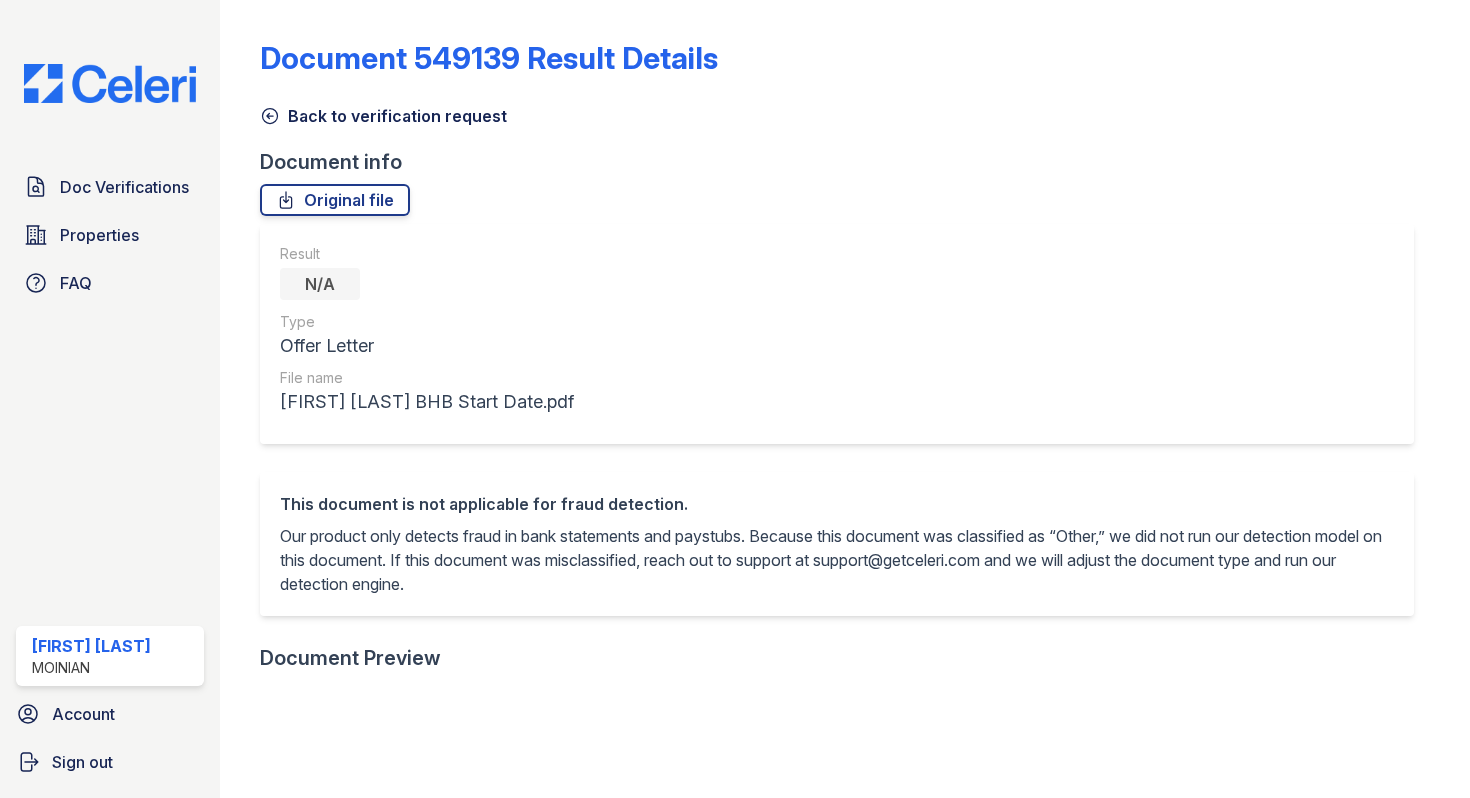 scroll, scrollTop: 0, scrollLeft: 0, axis: both 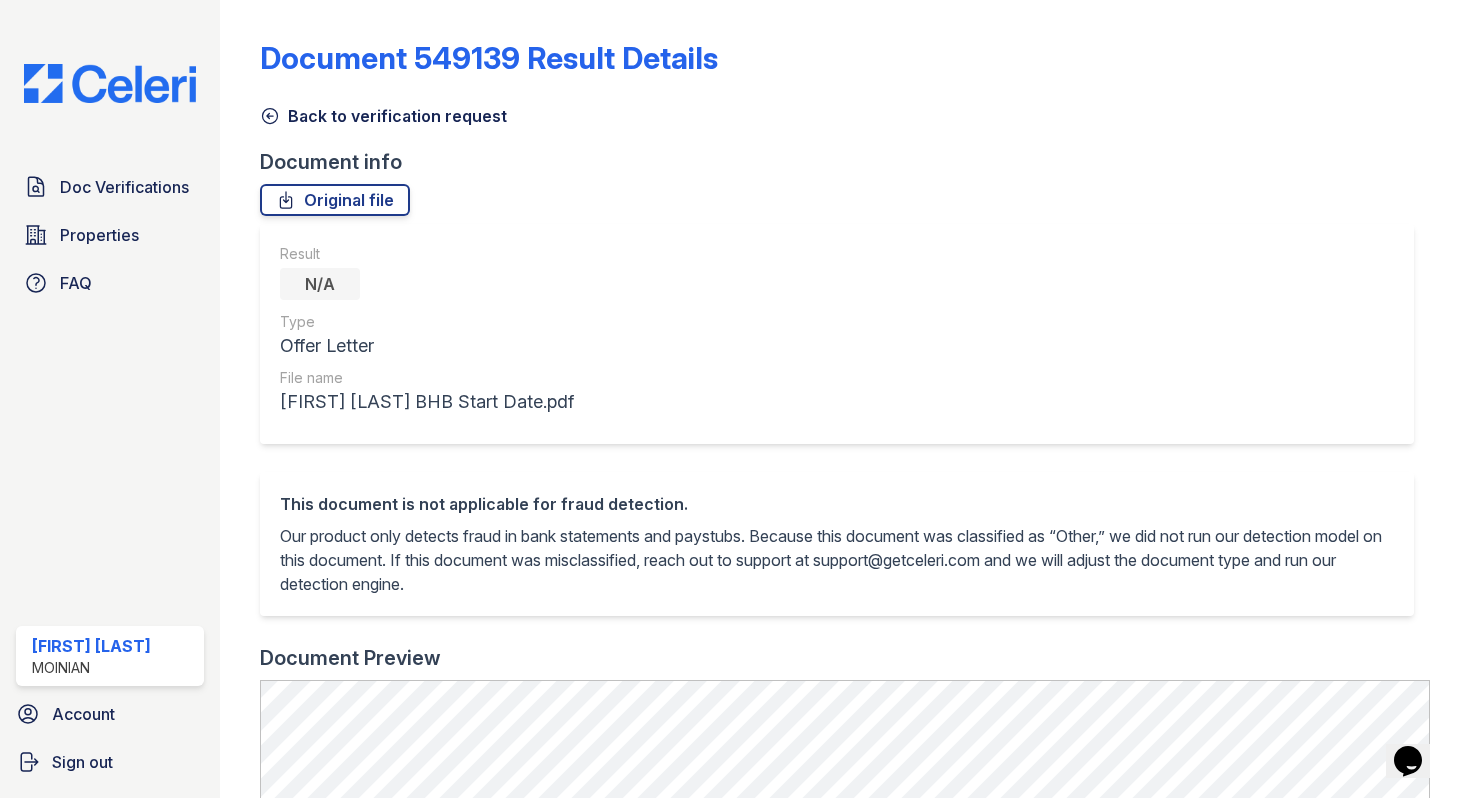 click 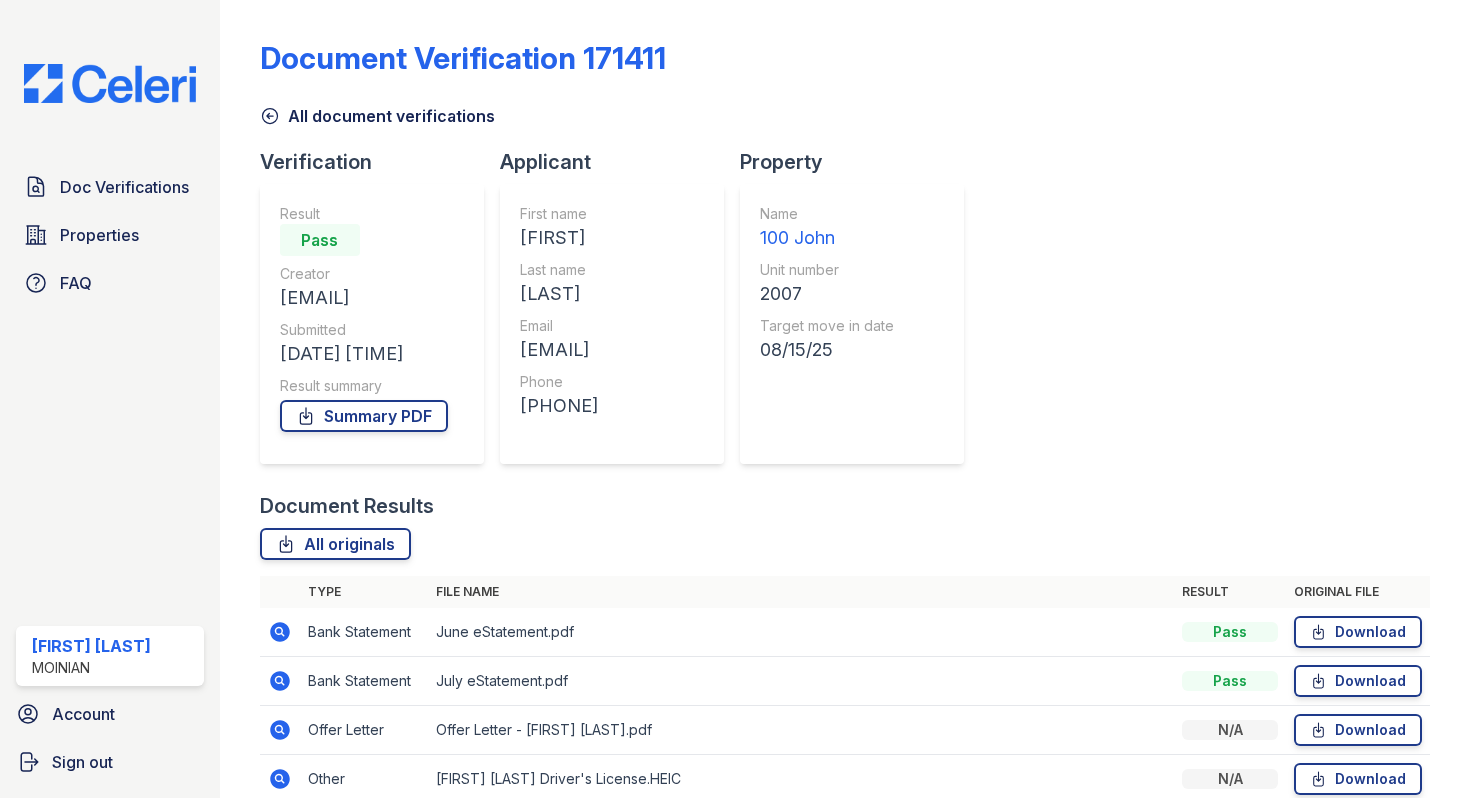 scroll, scrollTop: 192, scrollLeft: 0, axis: vertical 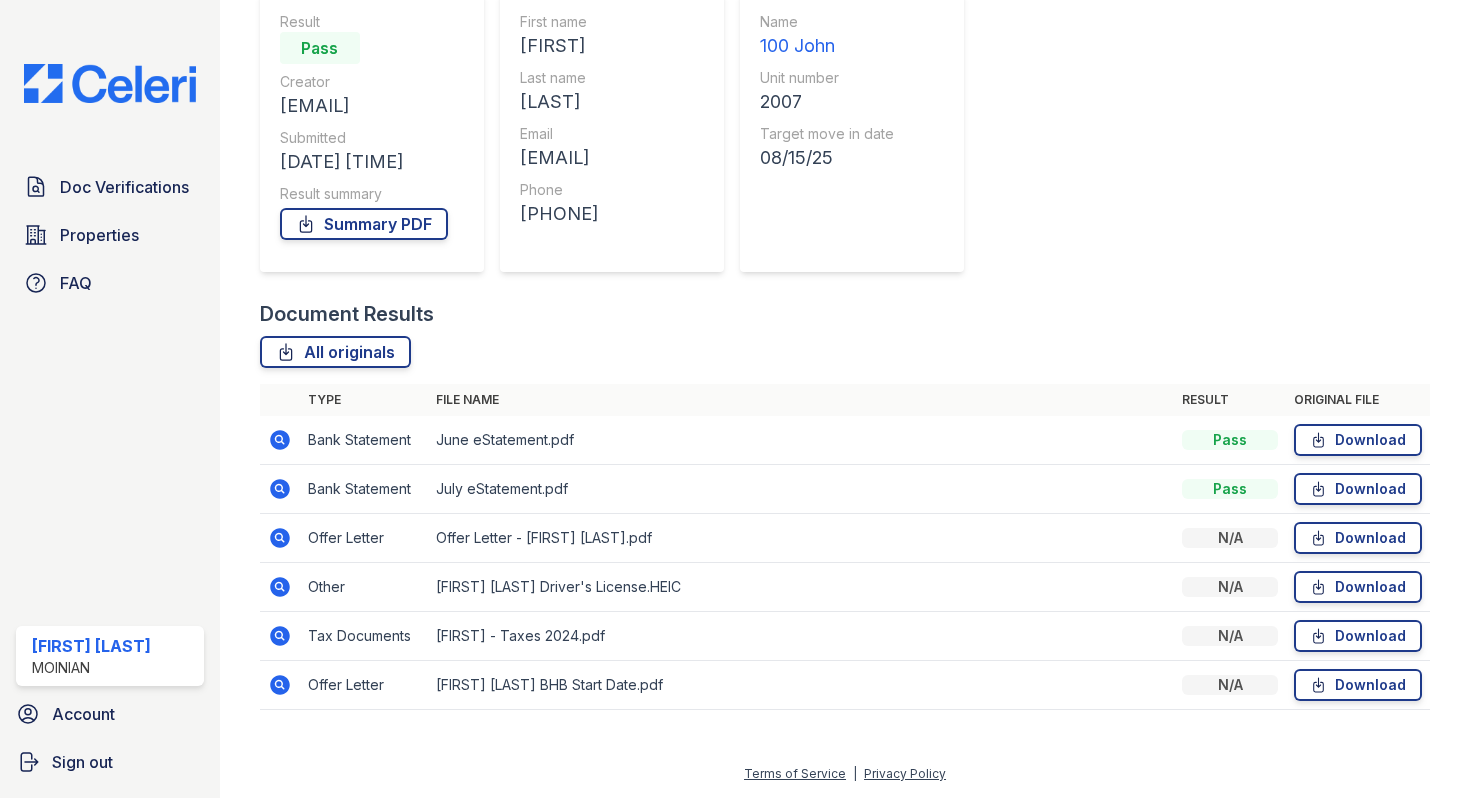click 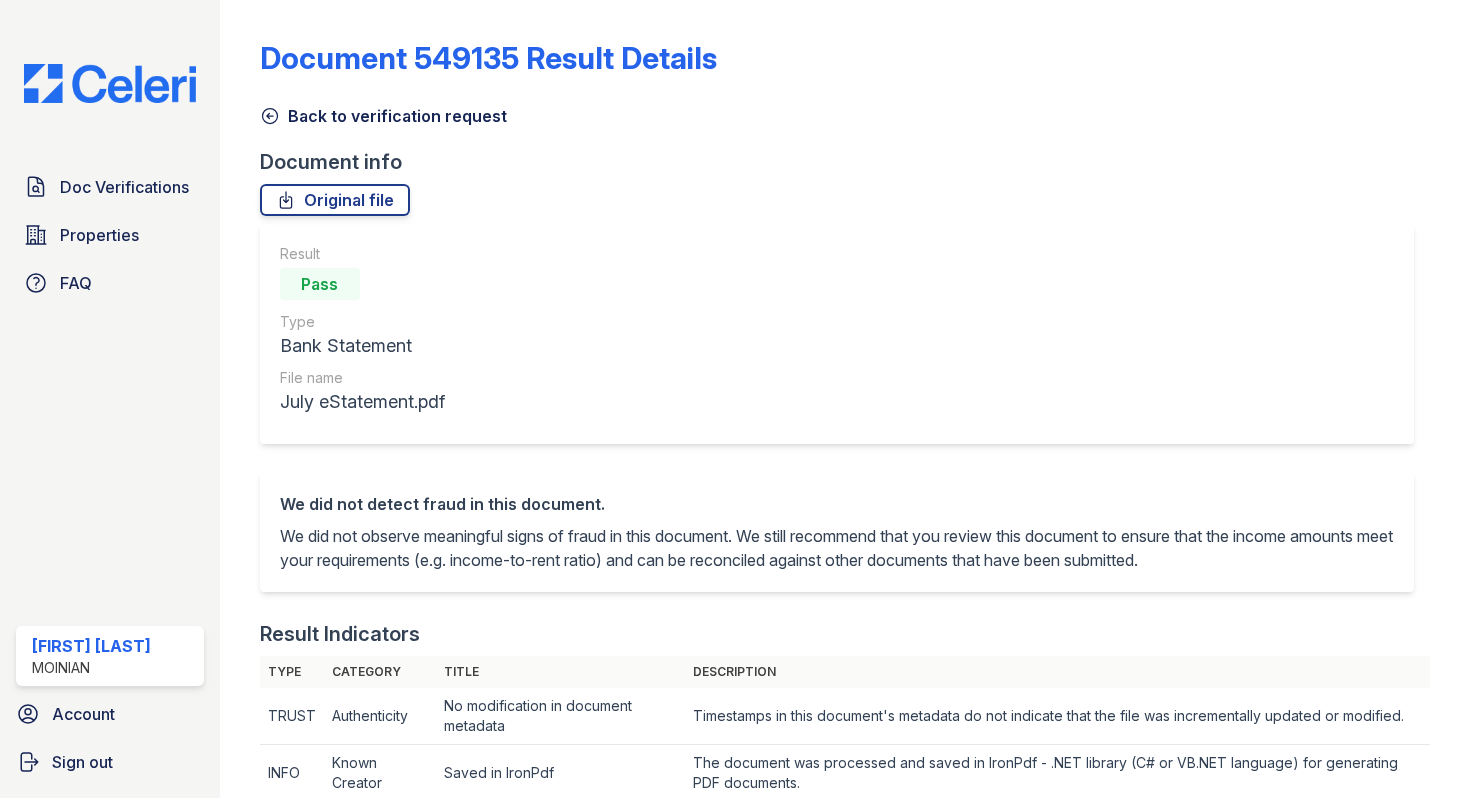 scroll, scrollTop: 0, scrollLeft: 0, axis: both 